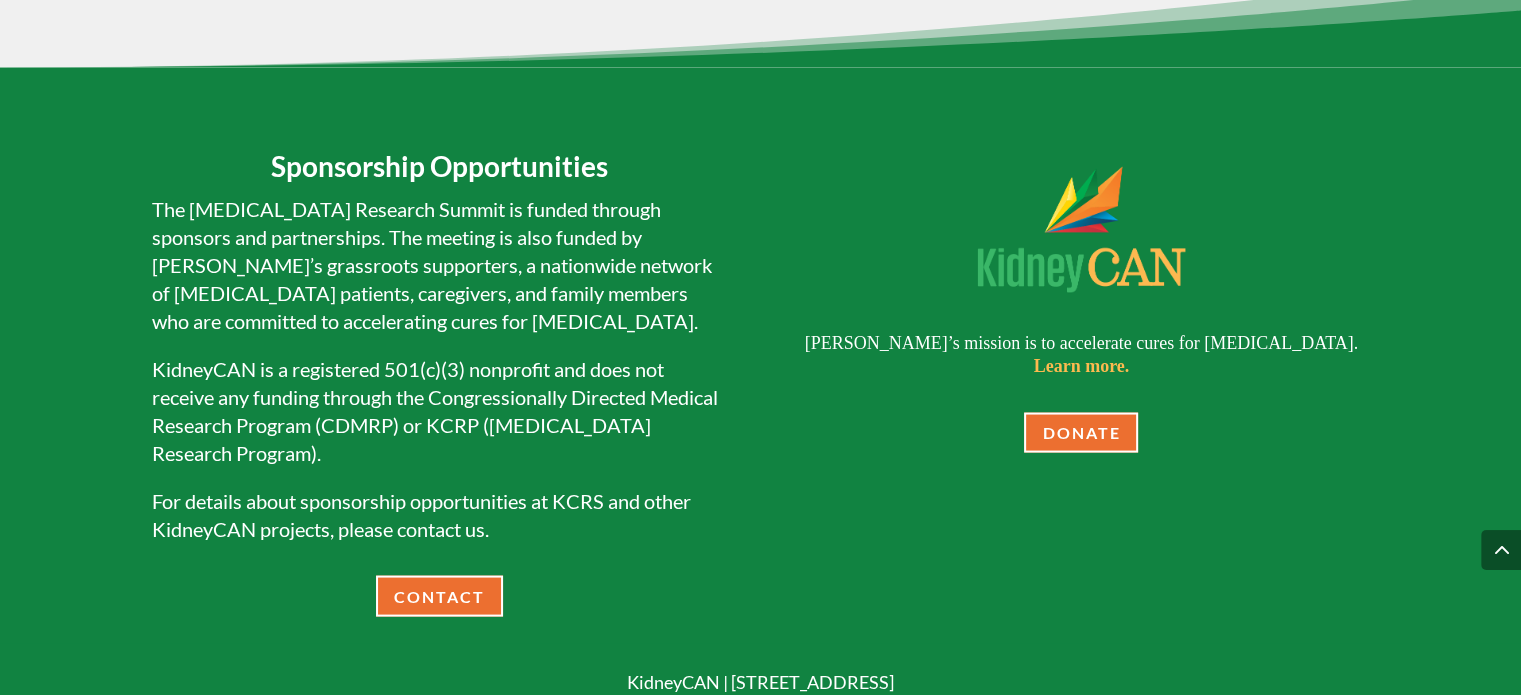 scroll, scrollTop: 3960, scrollLeft: 0, axis: vertical 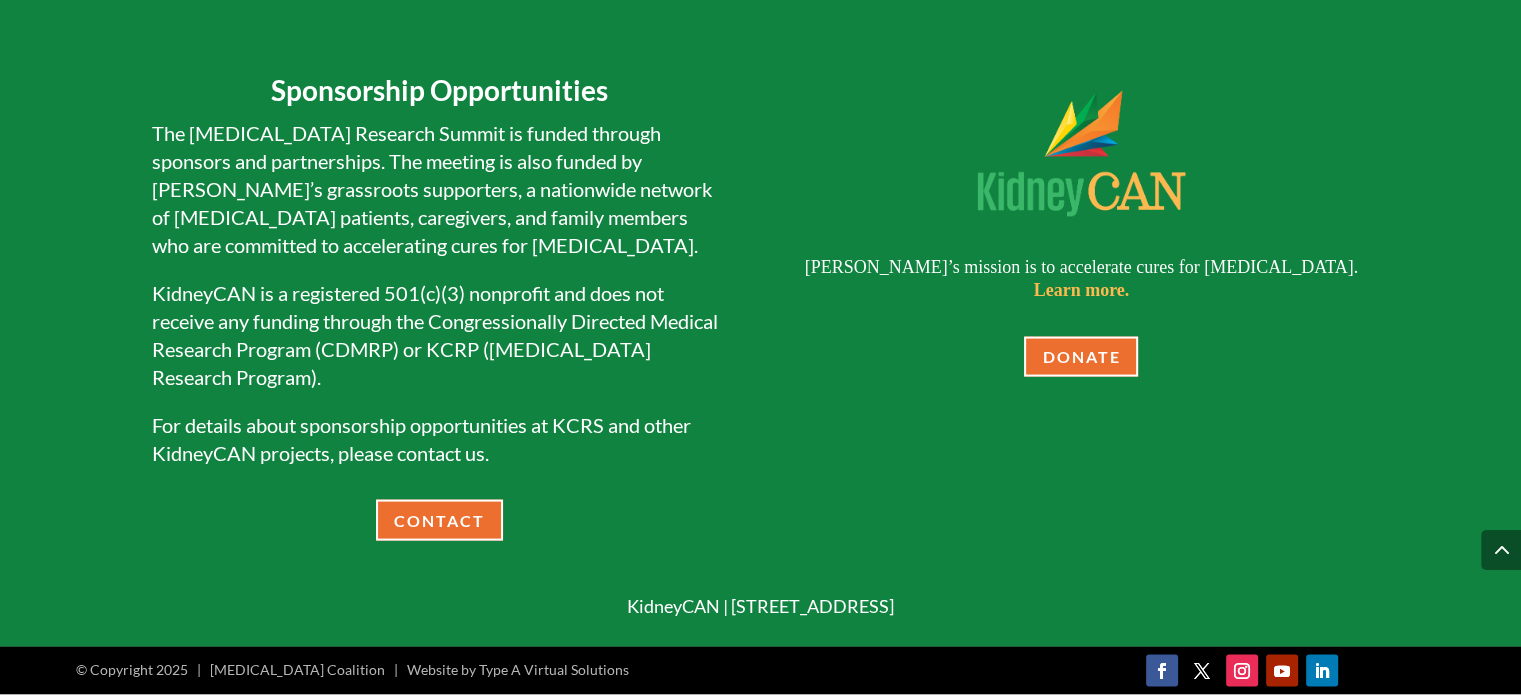 click at bounding box center (1501, 550) 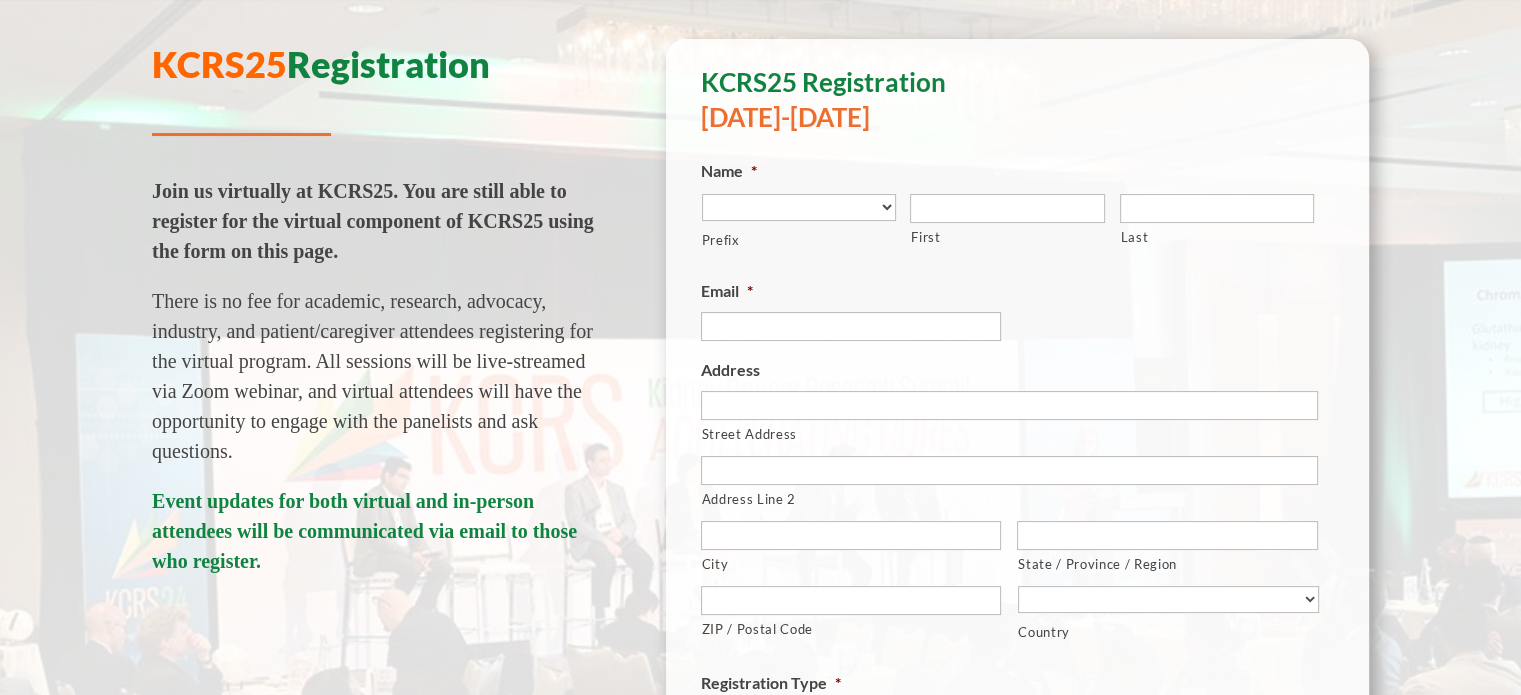 scroll, scrollTop: 0, scrollLeft: 0, axis: both 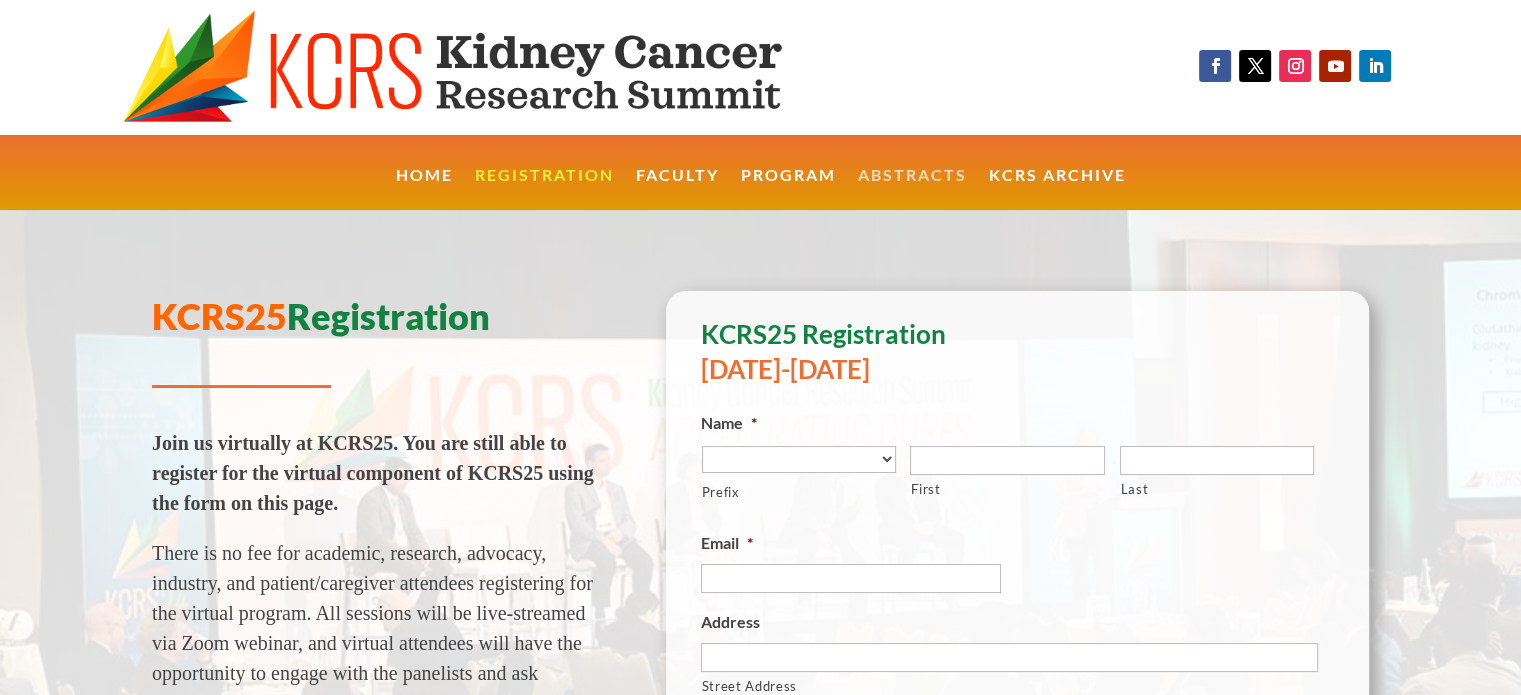 click on "Abstracts" at bounding box center (912, 189) 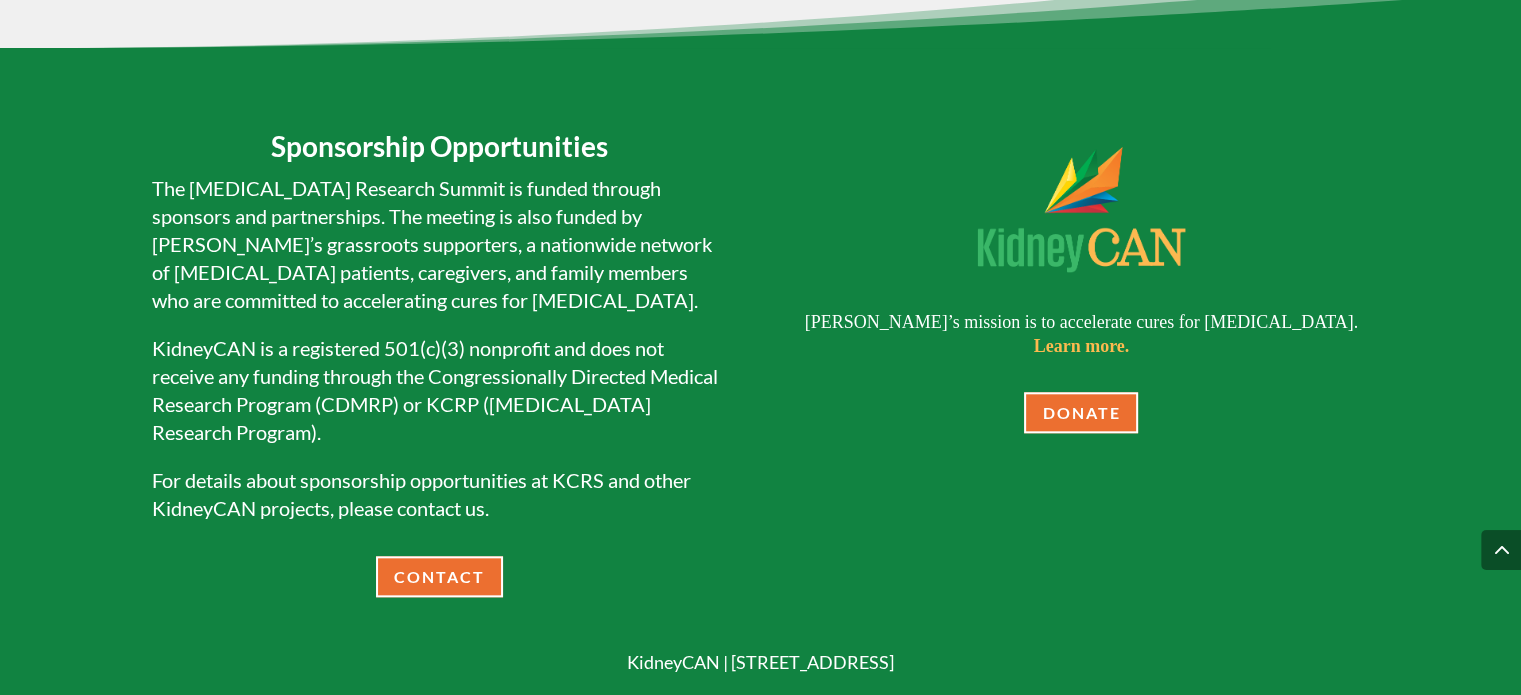 scroll, scrollTop: 2058, scrollLeft: 0, axis: vertical 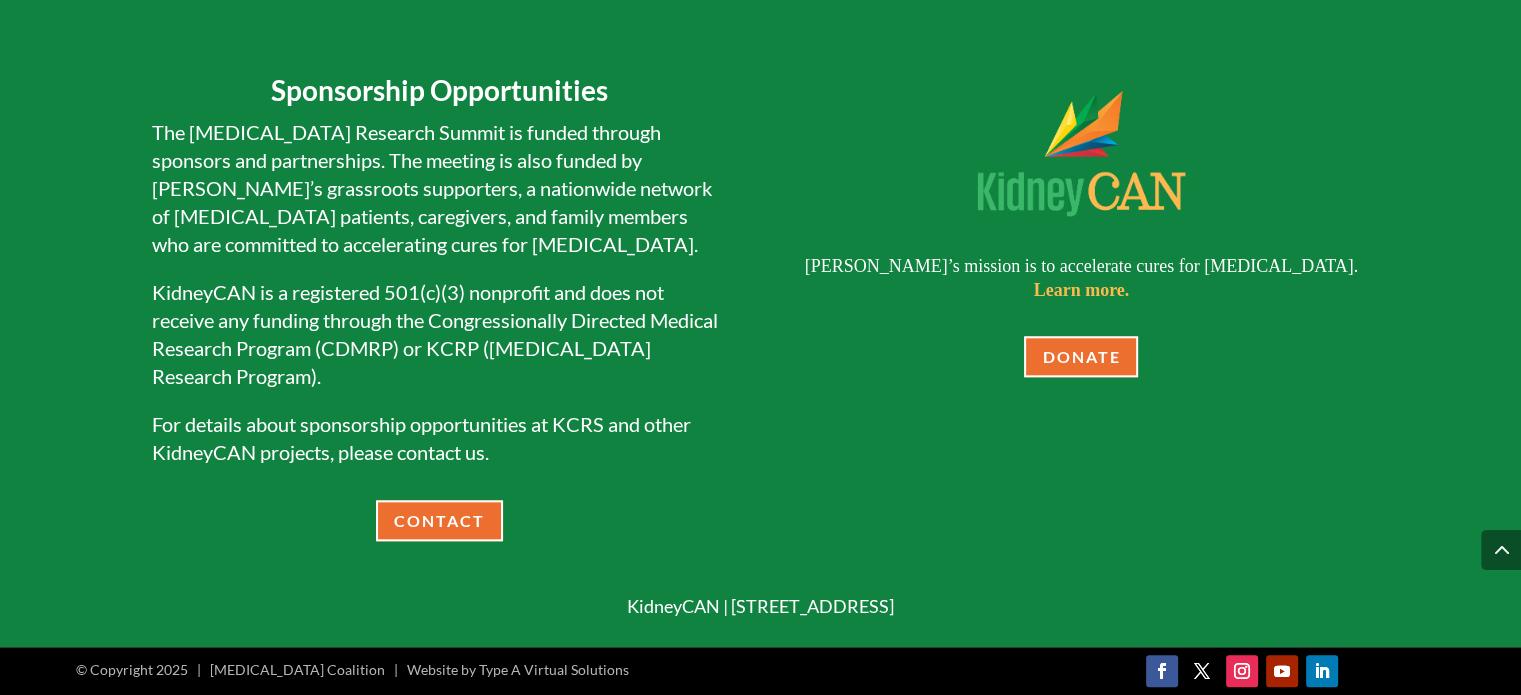 click at bounding box center (1501, 550) 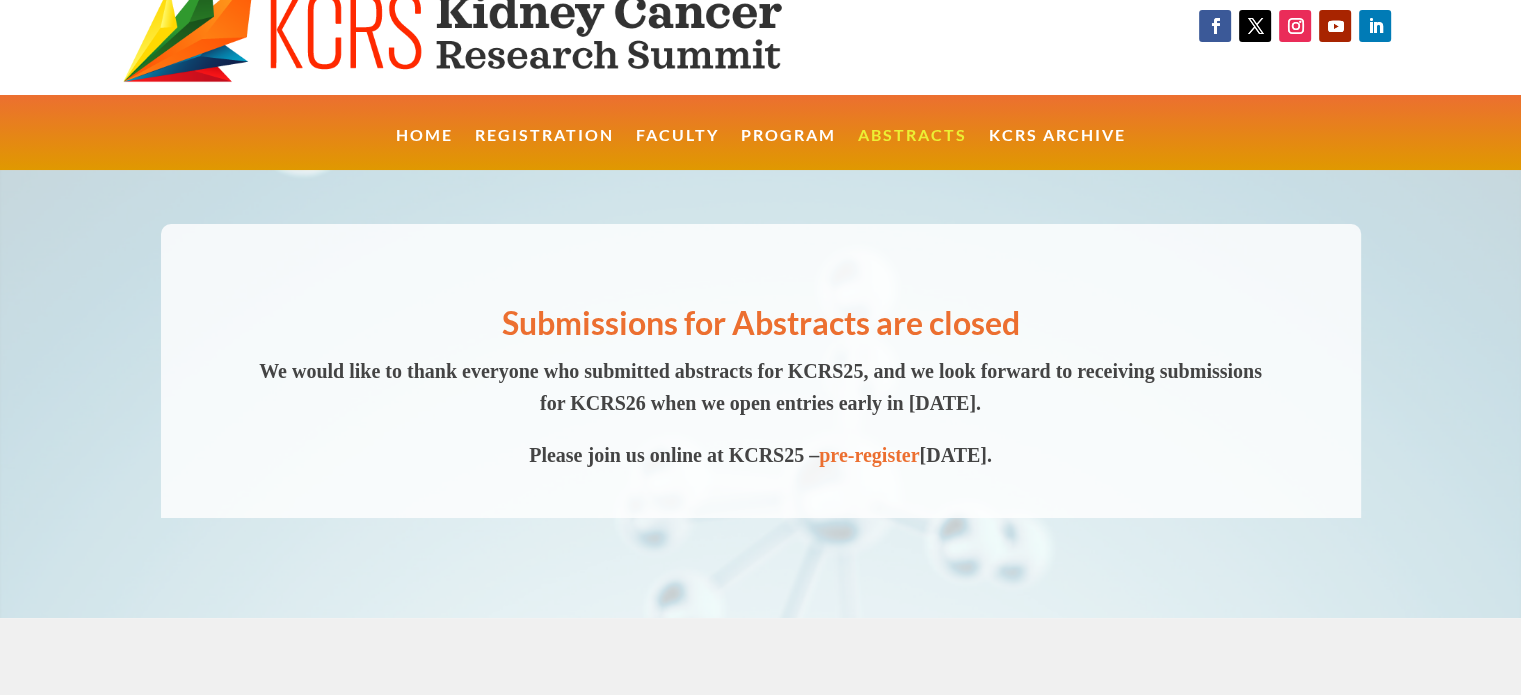 scroll, scrollTop: 0, scrollLeft: 0, axis: both 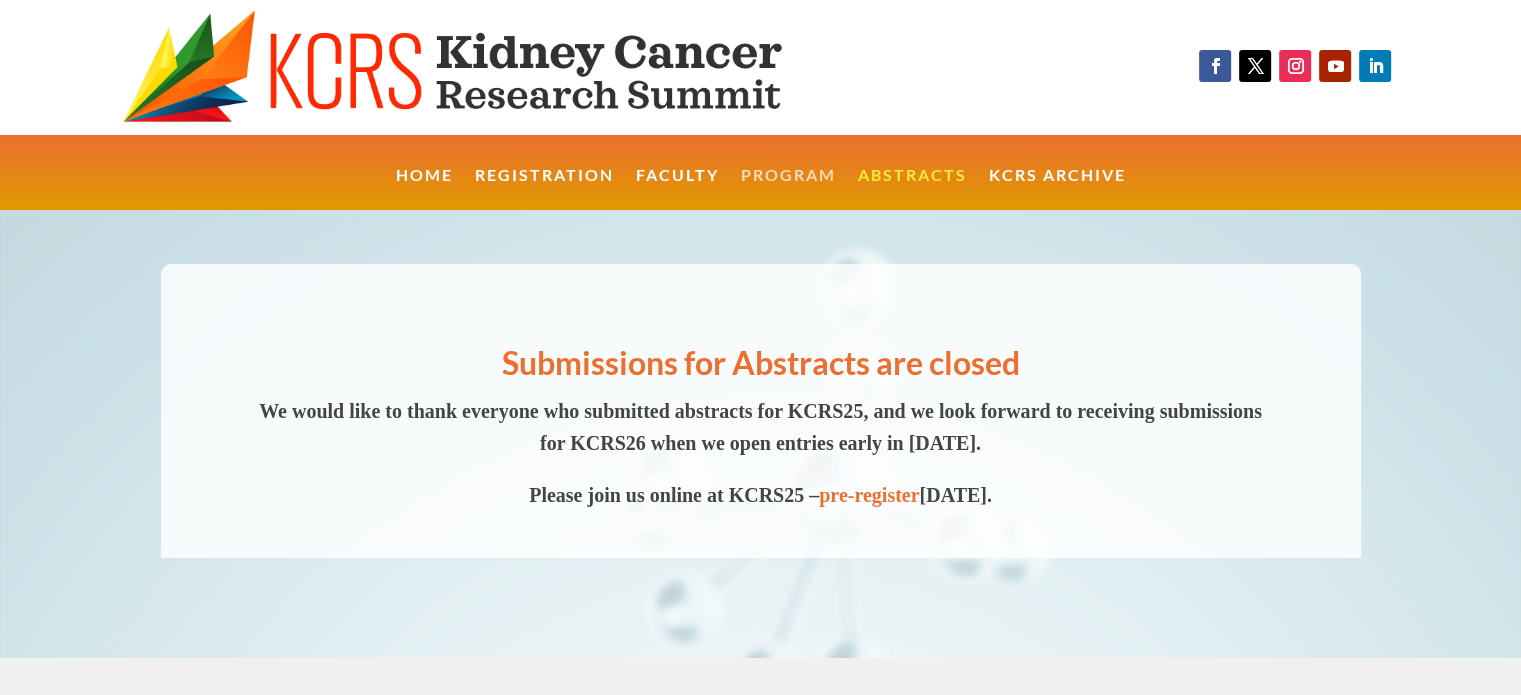 click on "Program" at bounding box center (788, 189) 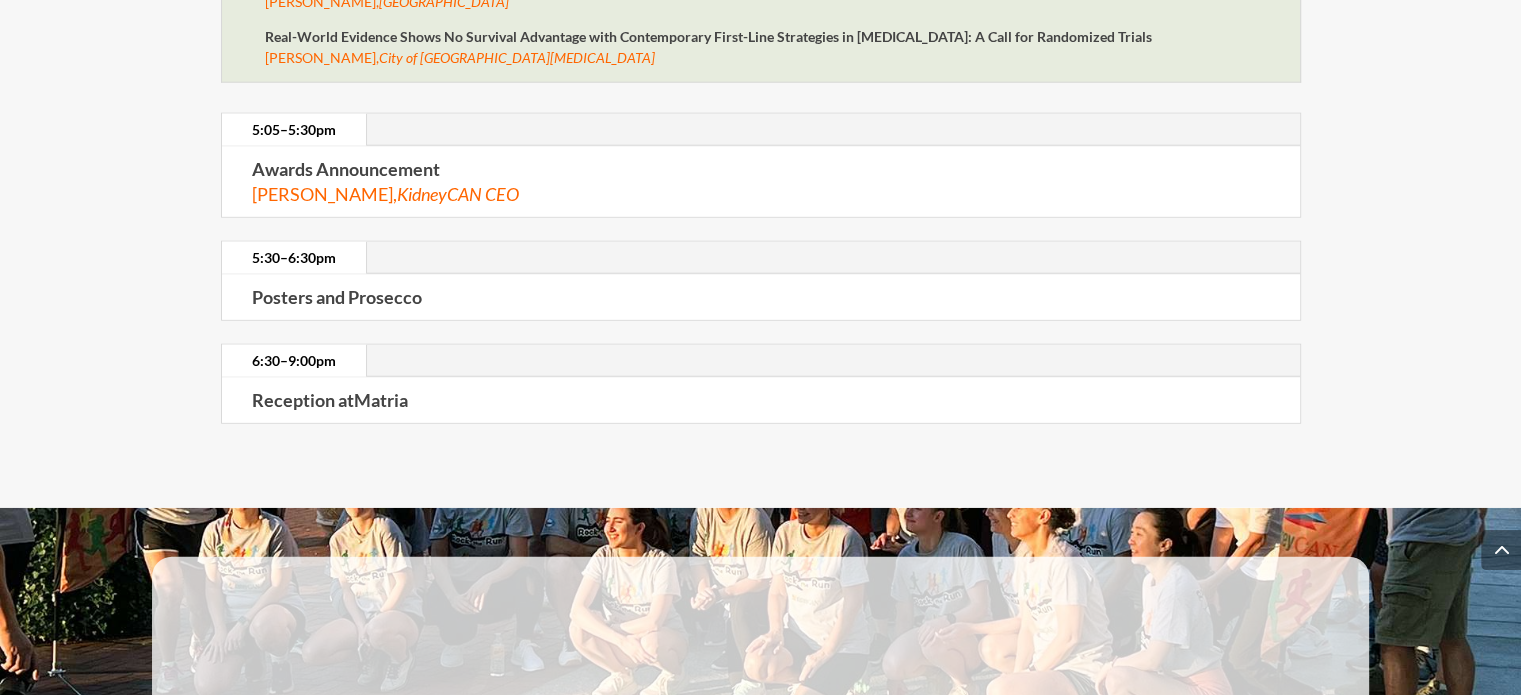 scroll, scrollTop: 4986, scrollLeft: 0, axis: vertical 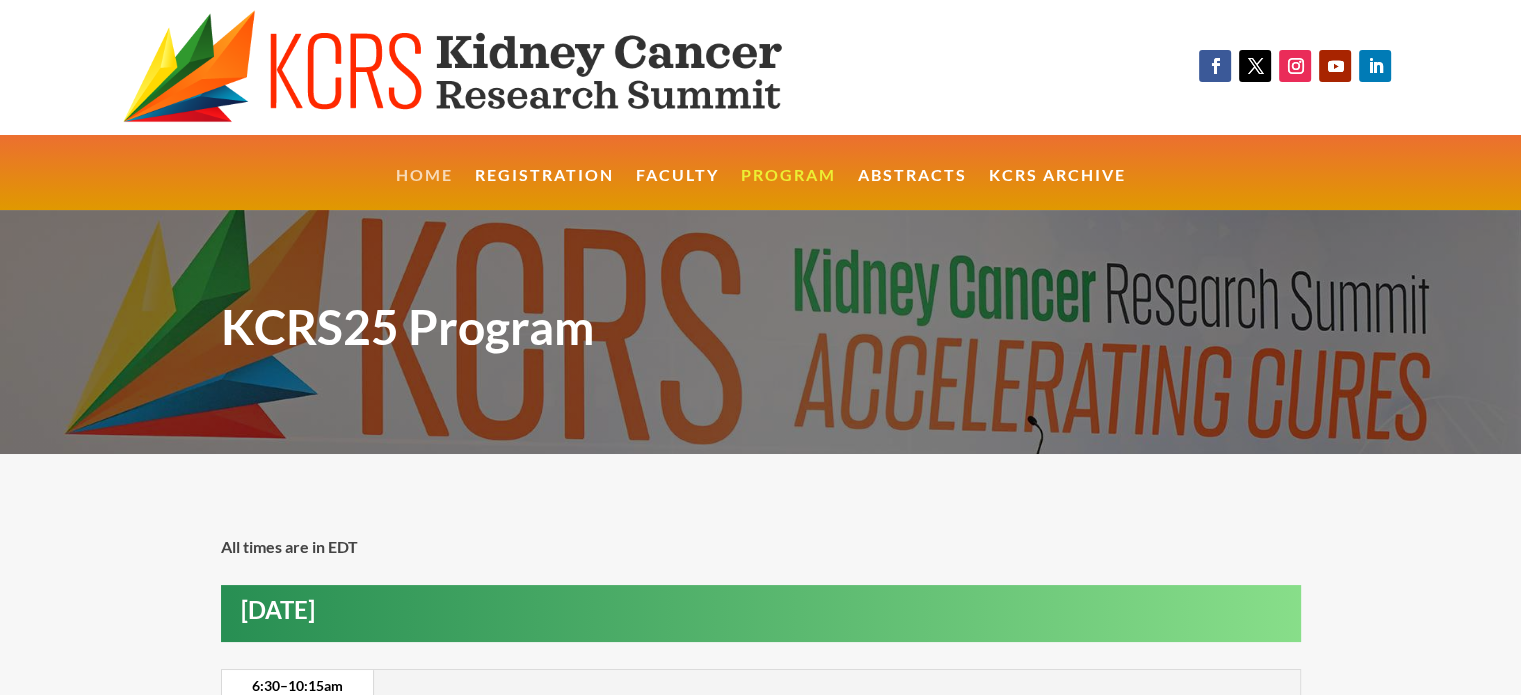 click on "Home" at bounding box center [424, 189] 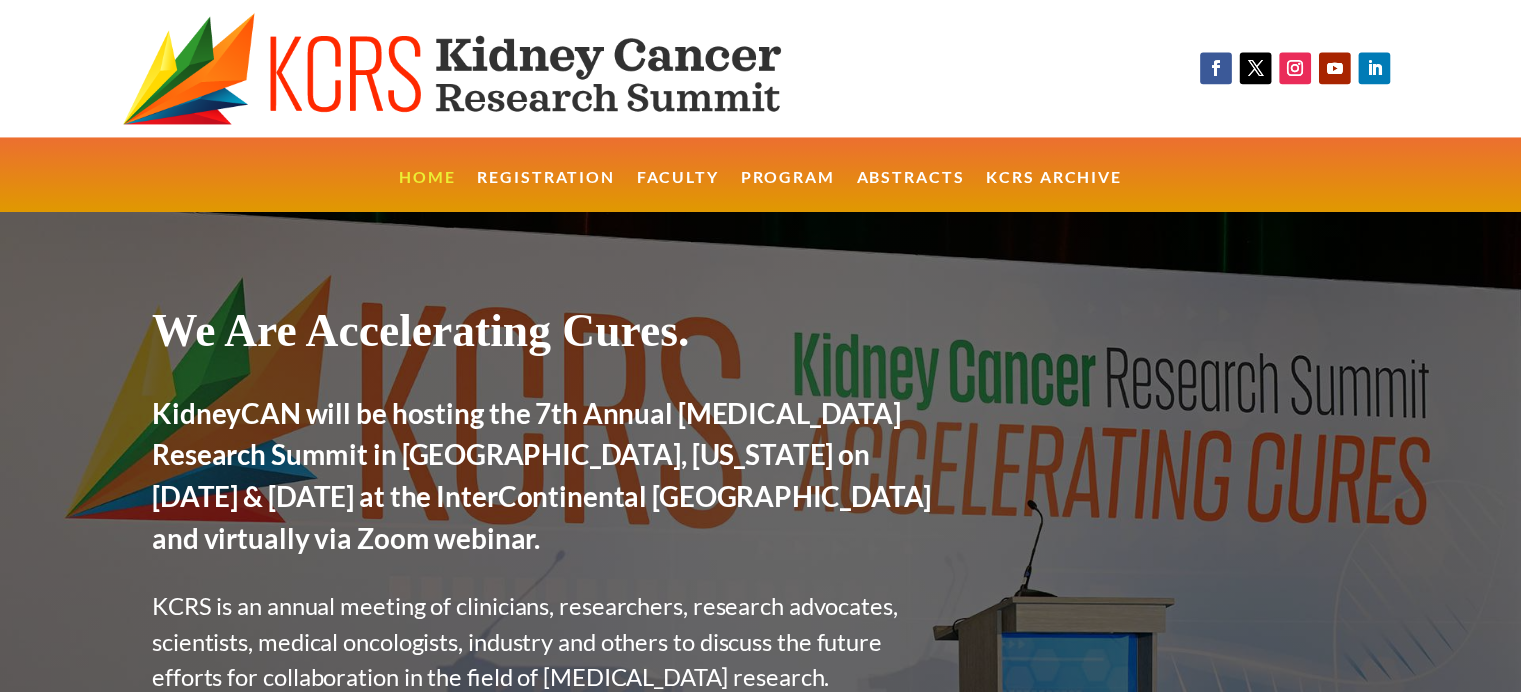 scroll, scrollTop: 0, scrollLeft: 0, axis: both 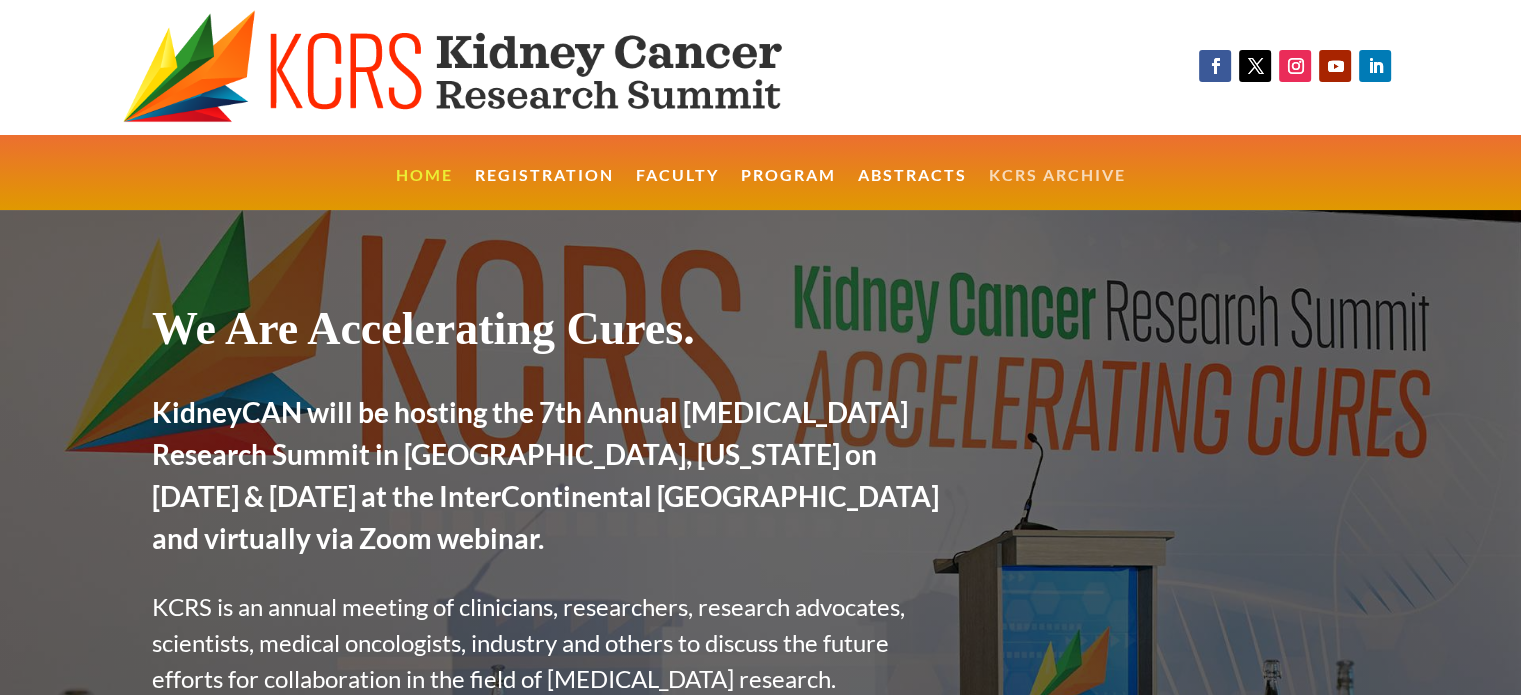 click on "KCRS Archive" at bounding box center [1057, 189] 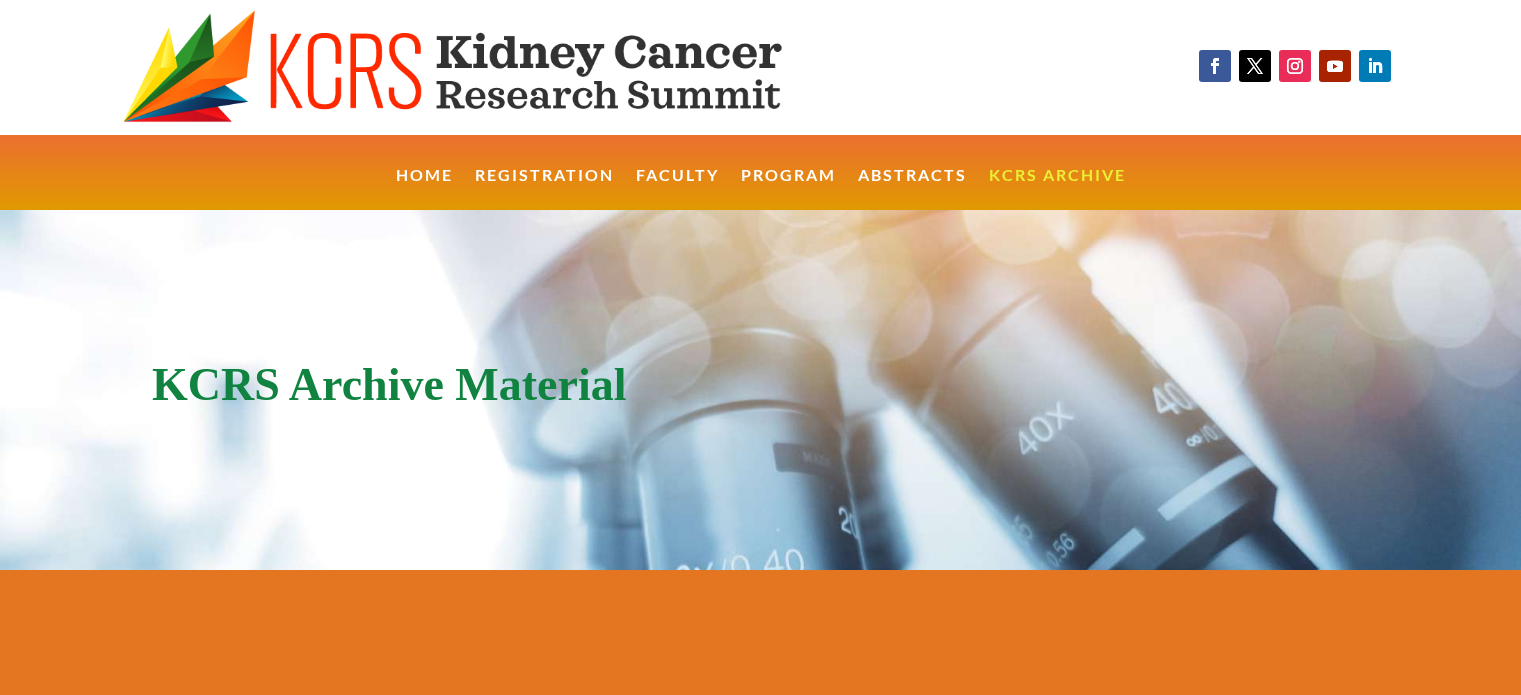 scroll, scrollTop: 0, scrollLeft: 0, axis: both 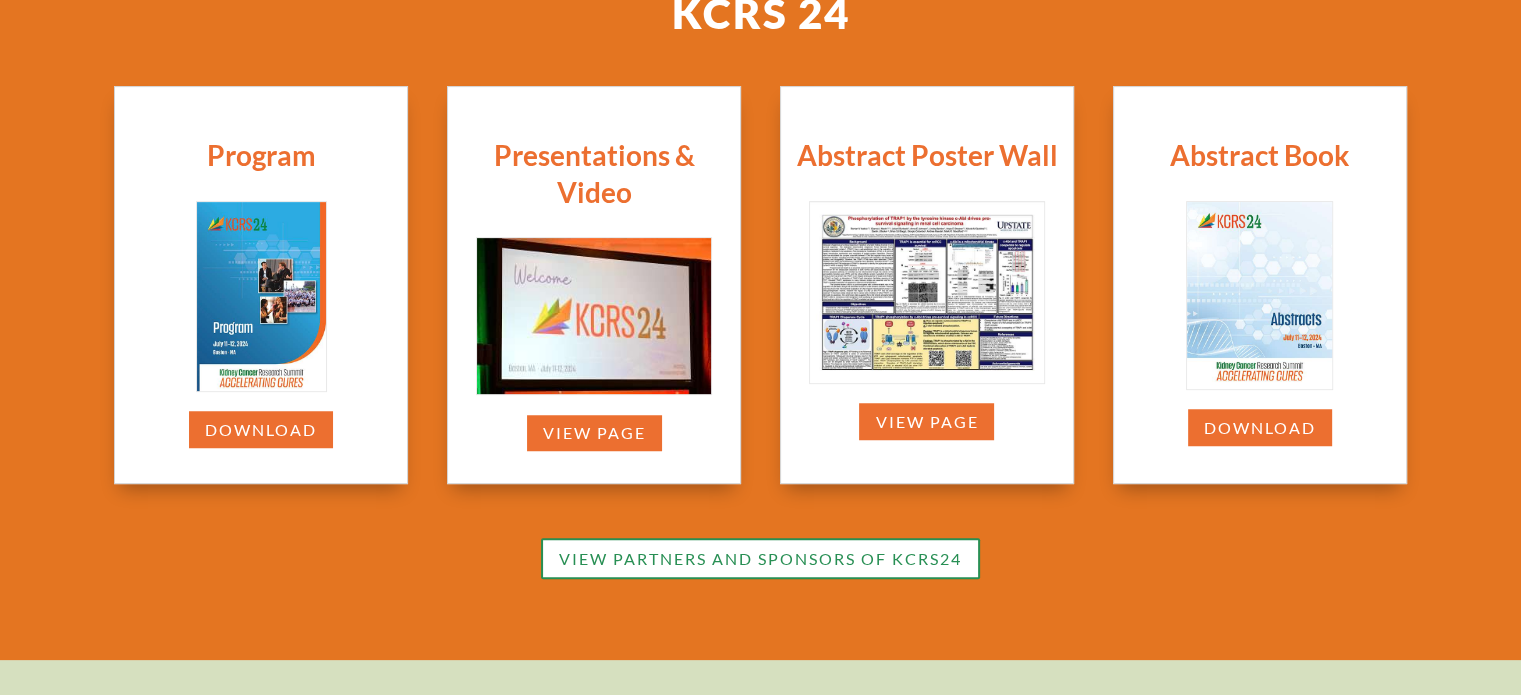 drag, startPoint x: 1532, startPoint y: 79, endPoint x: 1528, endPoint y: 151, distance: 72.11102 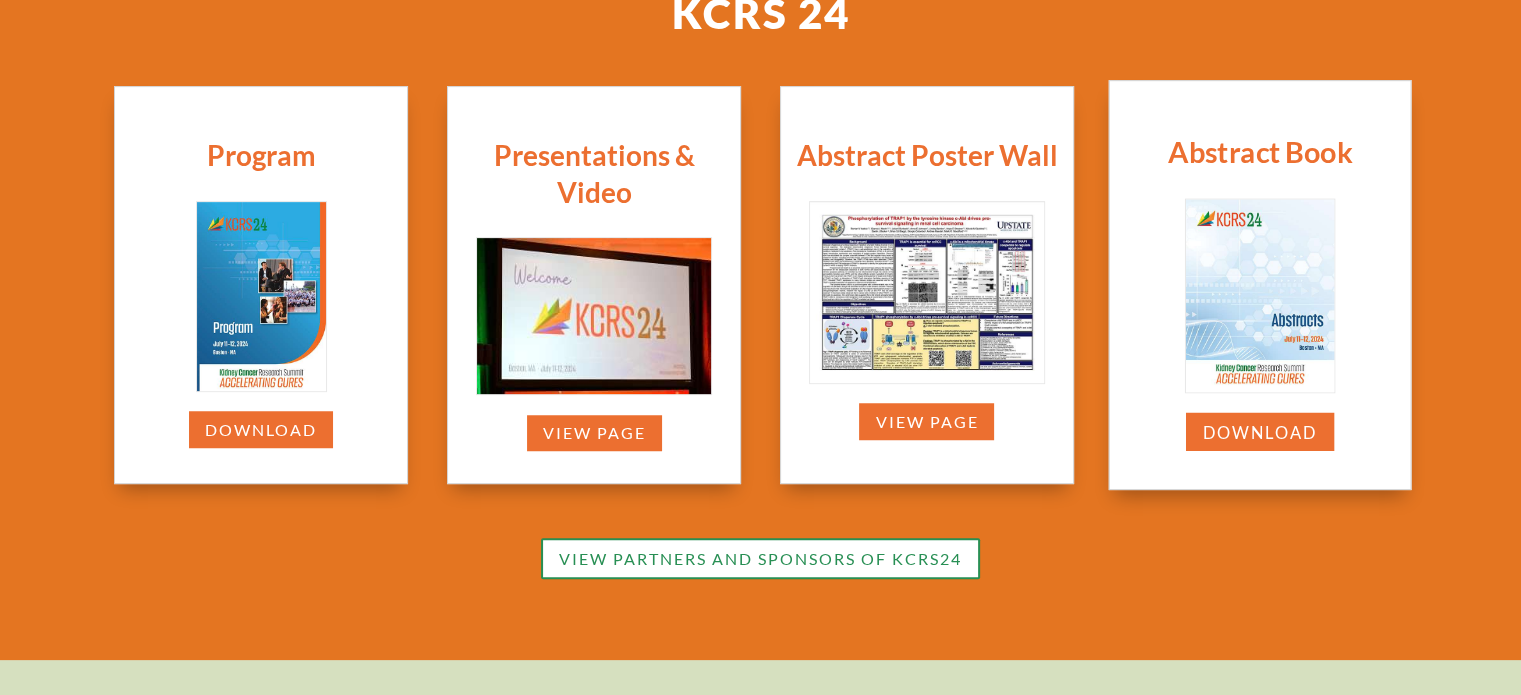 click at bounding box center (1259, 295) 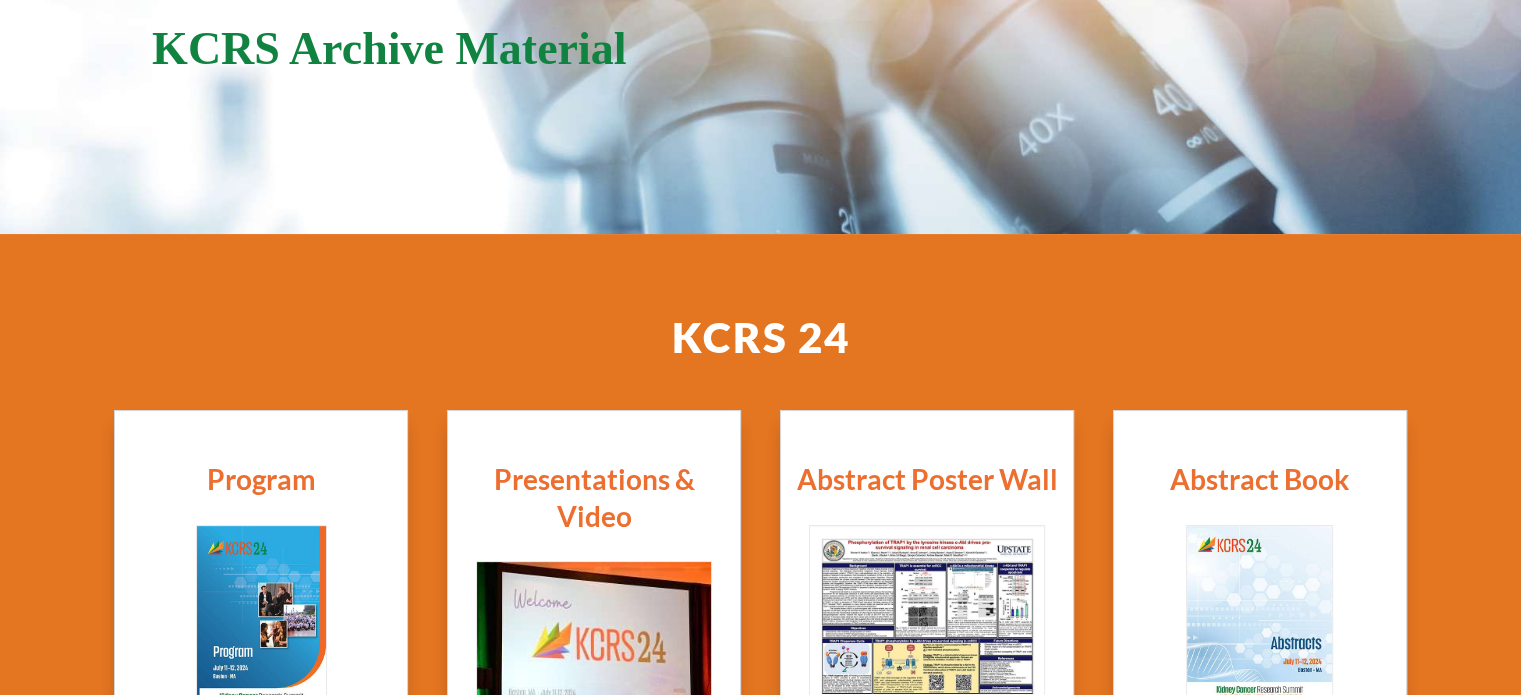 scroll, scrollTop: 0, scrollLeft: 0, axis: both 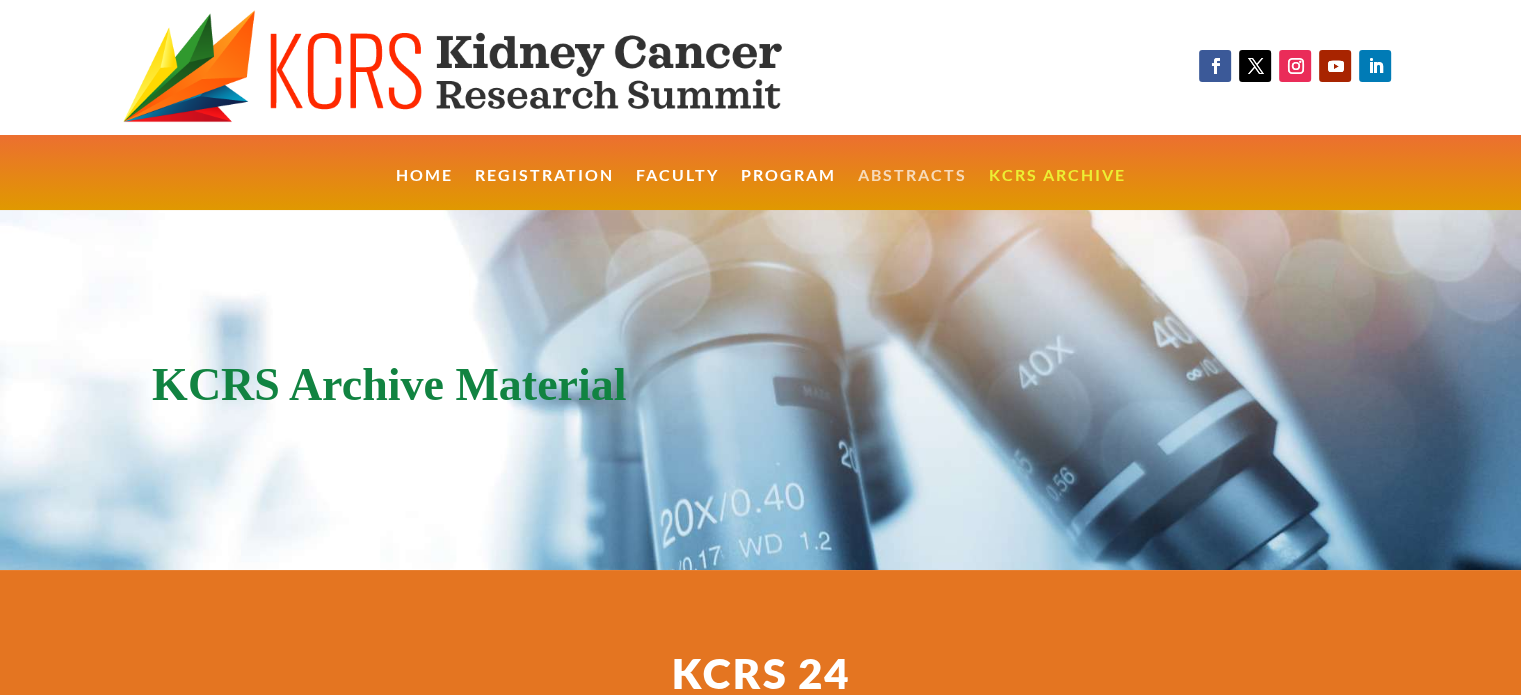 click on "Abstracts" at bounding box center [912, 189] 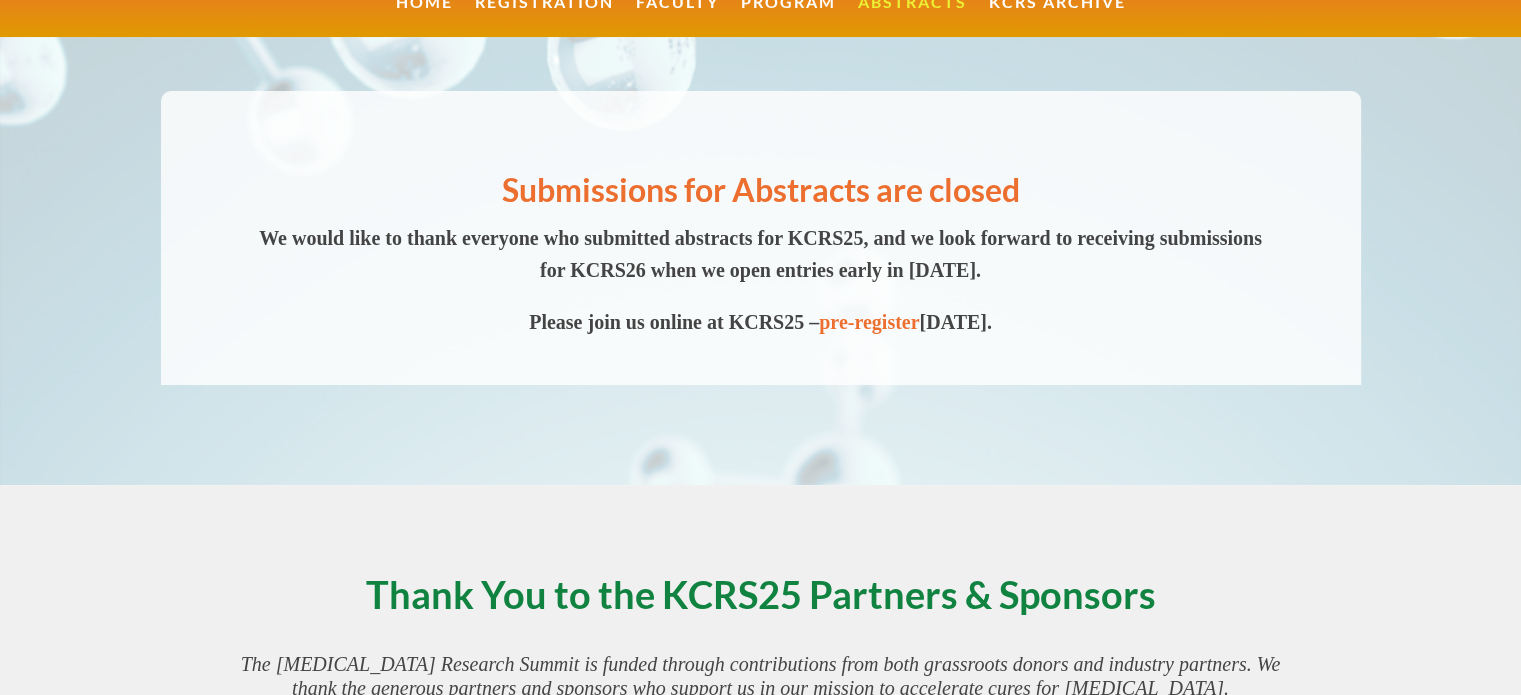 scroll, scrollTop: 0, scrollLeft: 0, axis: both 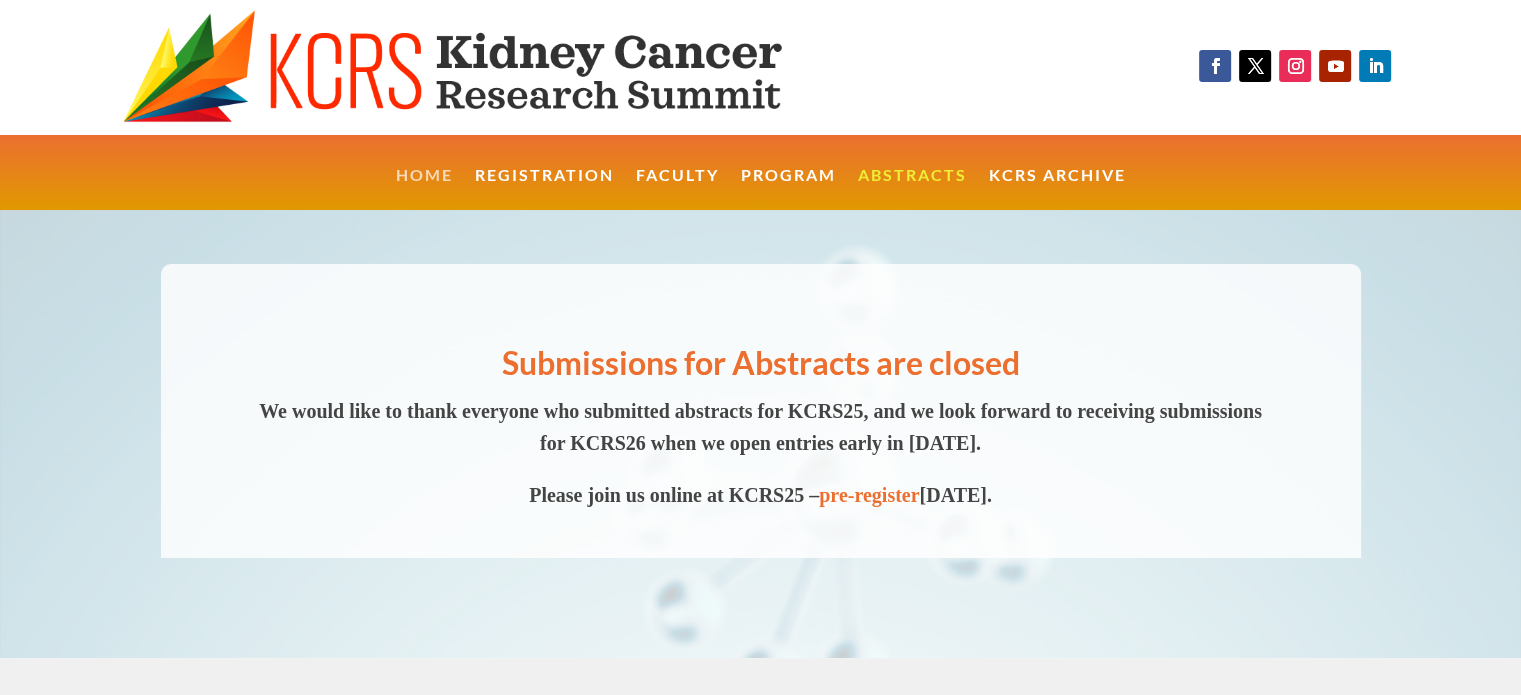 click on "Home" at bounding box center (424, 189) 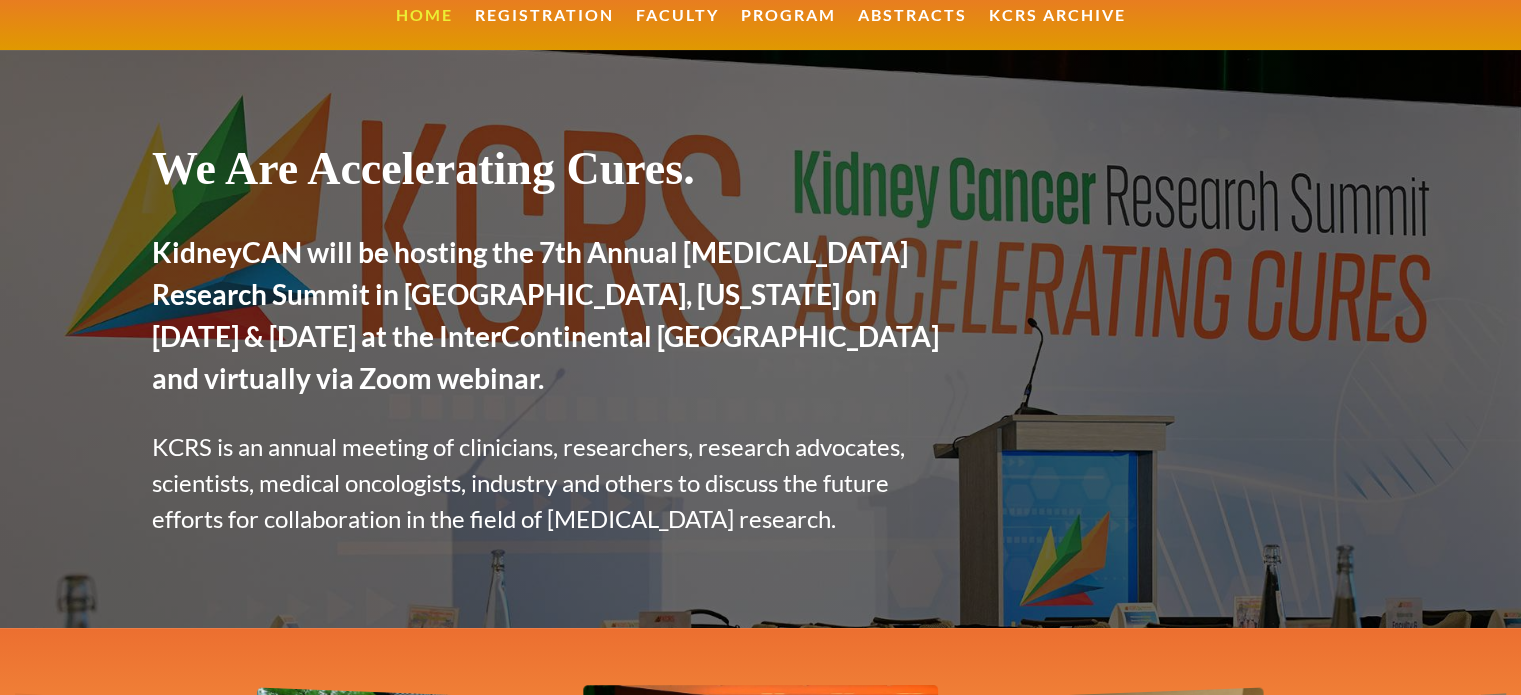 scroll, scrollTop: 160, scrollLeft: 0, axis: vertical 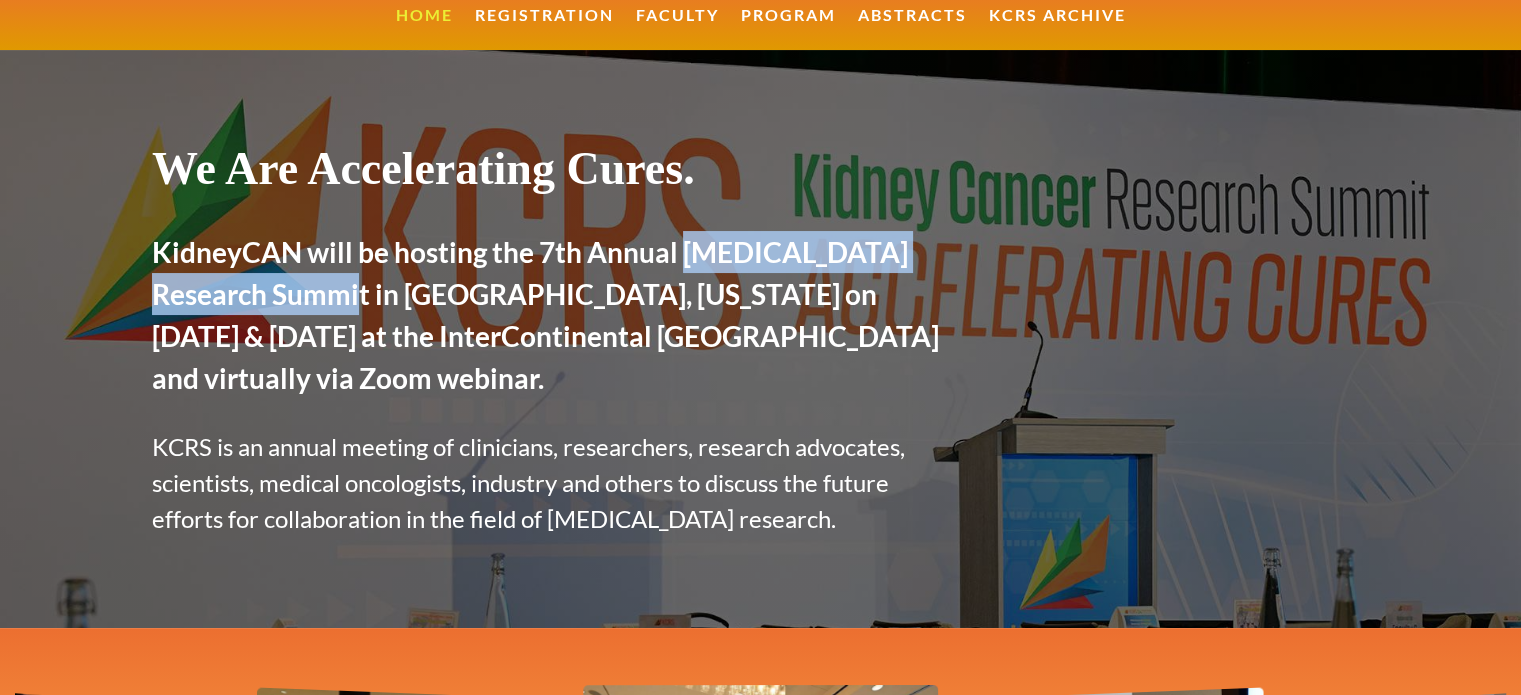 drag, startPoint x: 687, startPoint y: 257, endPoint x: 368, endPoint y: 289, distance: 320.601 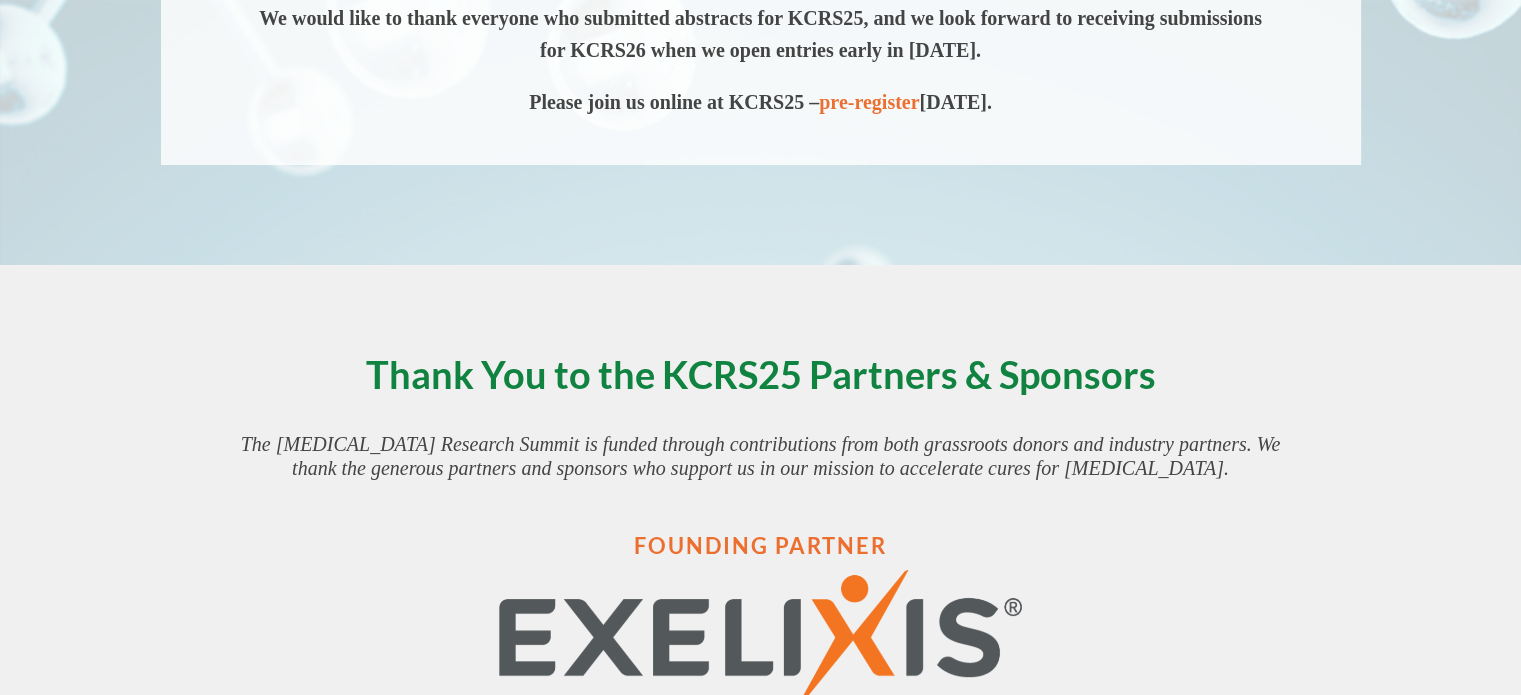scroll, scrollTop: 400, scrollLeft: 0, axis: vertical 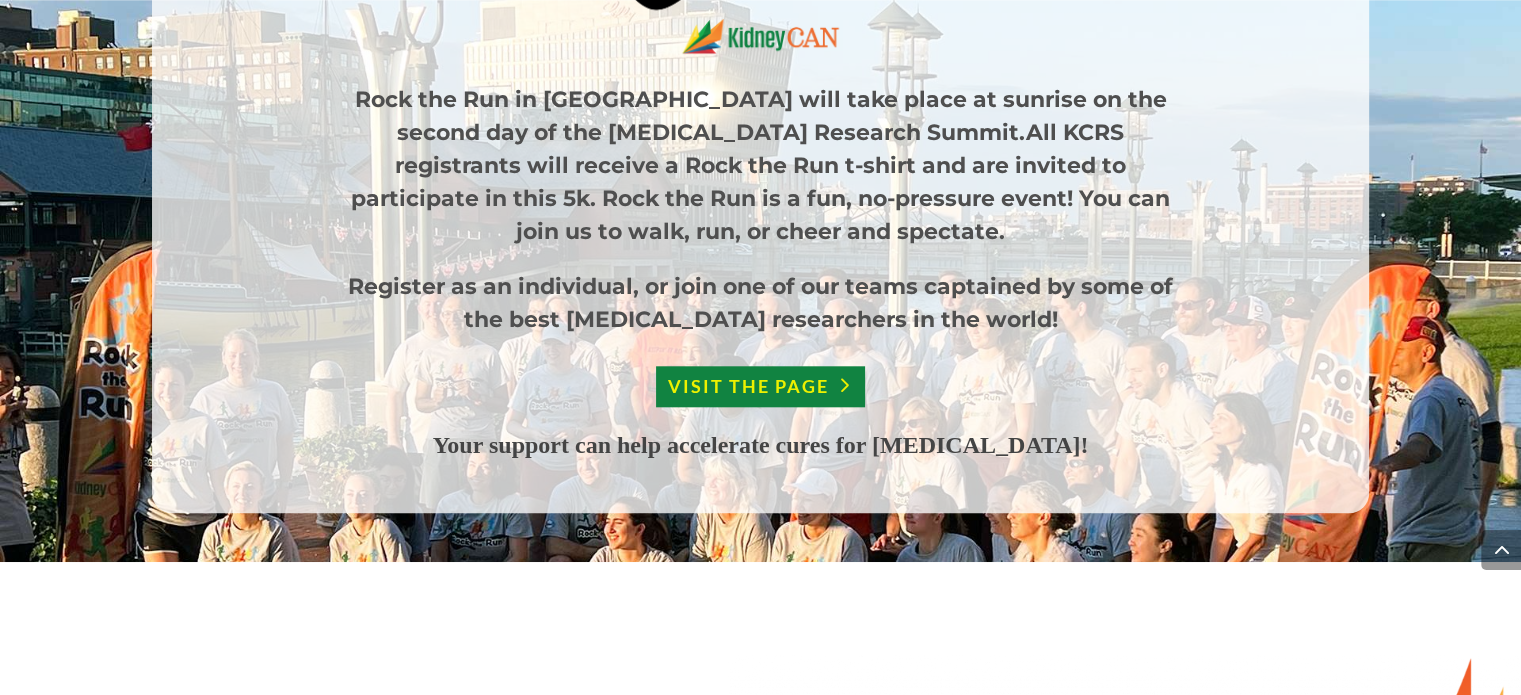 click on "VISIT THE PAGE" at bounding box center (761, 386) 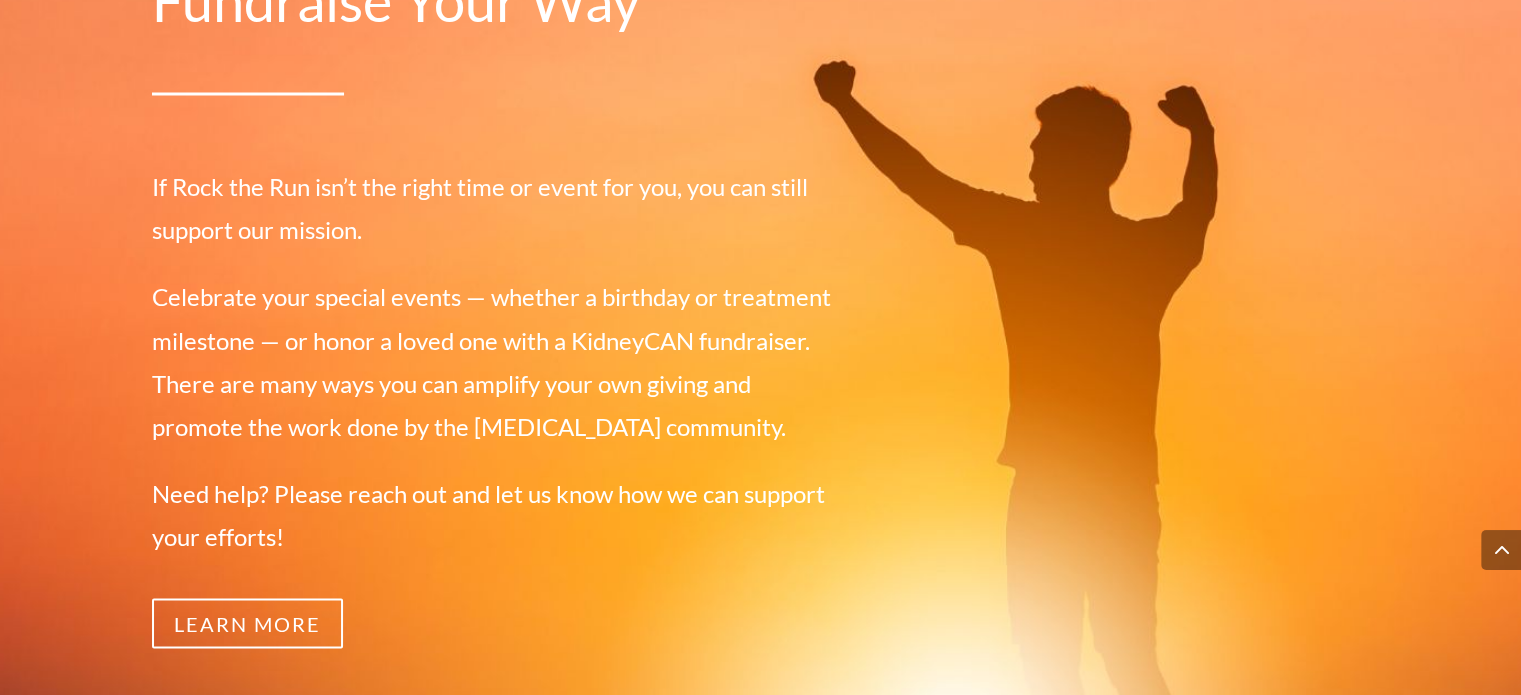scroll, scrollTop: 3711, scrollLeft: 0, axis: vertical 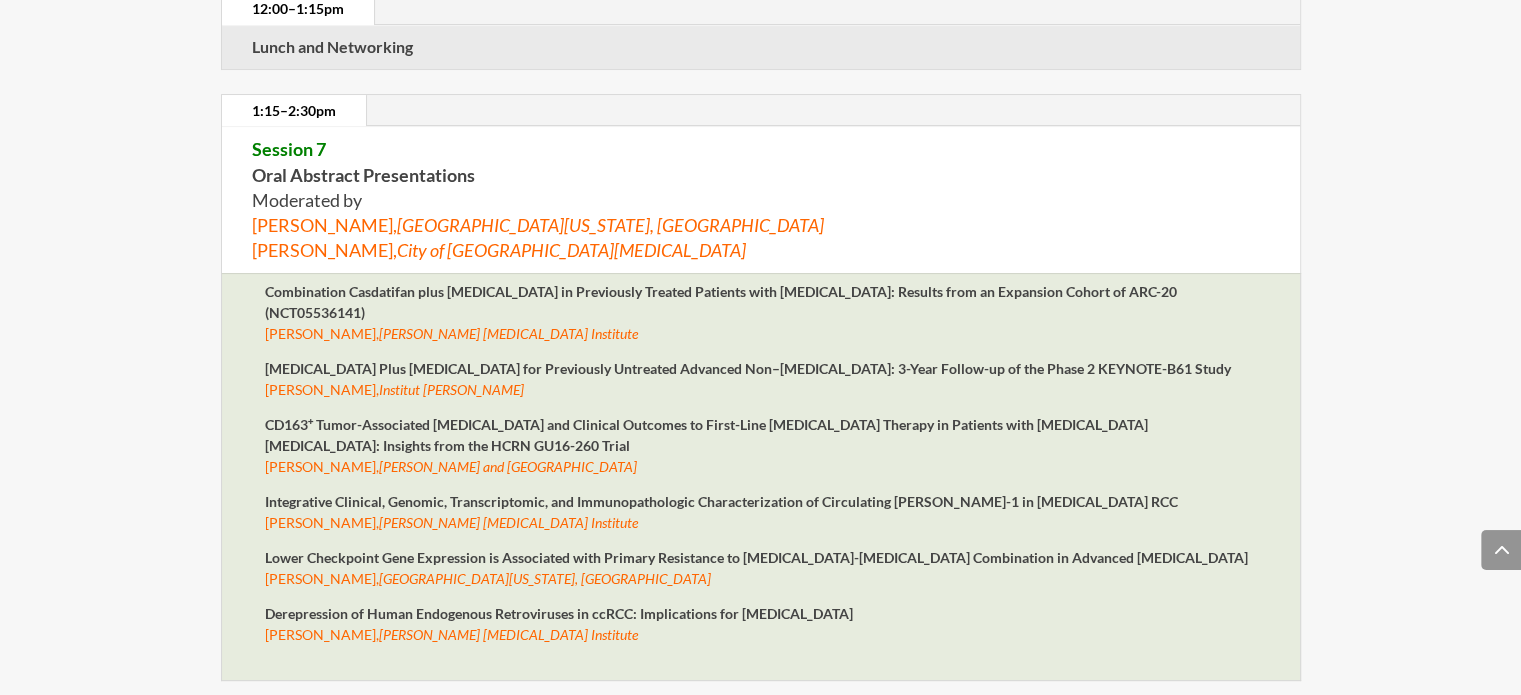 click on "Pembrolizumab Plus Lenvatinib for Previously Untreated Advanced Non–Clear Cell Renal Cell Carcinoma: 3-Year Follow-up of the Phase 2 KEYNOTE-B61 Study Laurence Albiges,  Institut   Gustave Roussy" at bounding box center [761, 386] 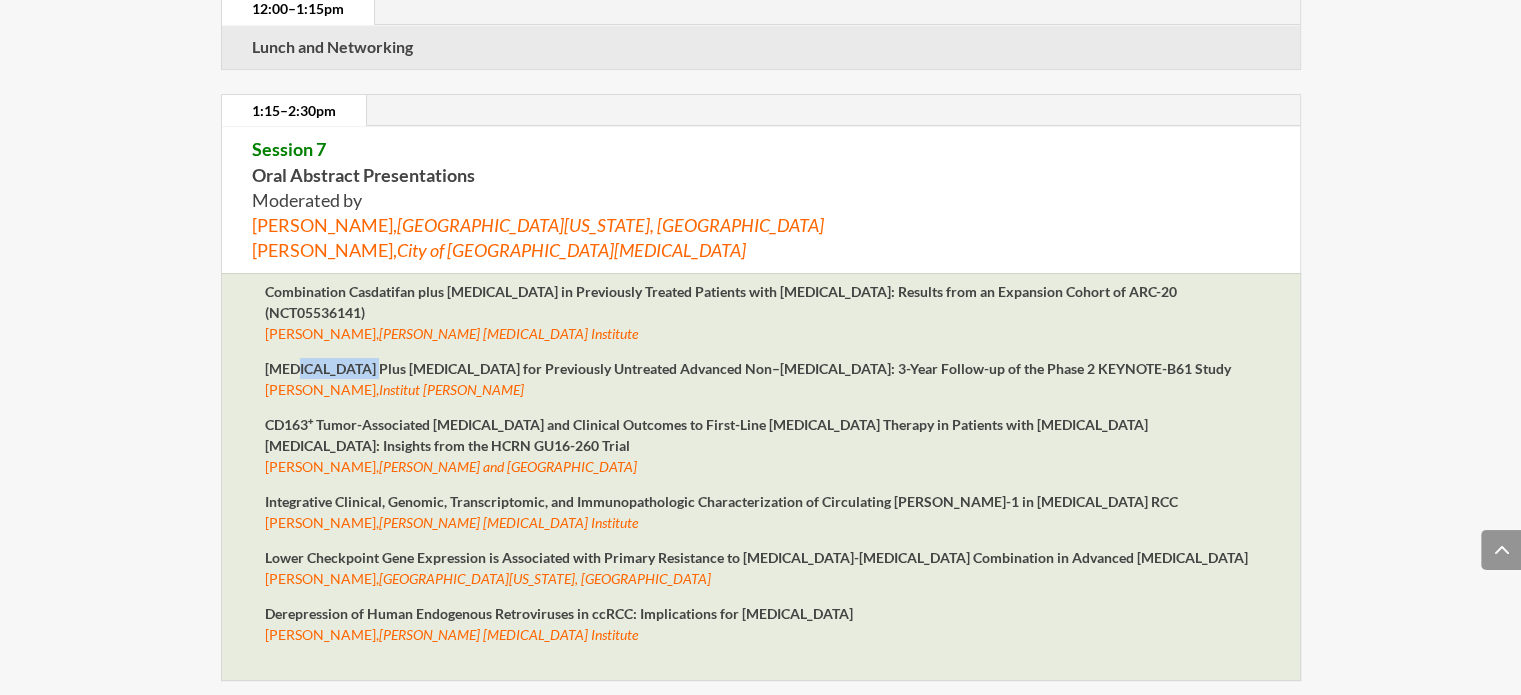drag, startPoint x: 301, startPoint y: 351, endPoint x: 372, endPoint y: 347, distance: 71.11259 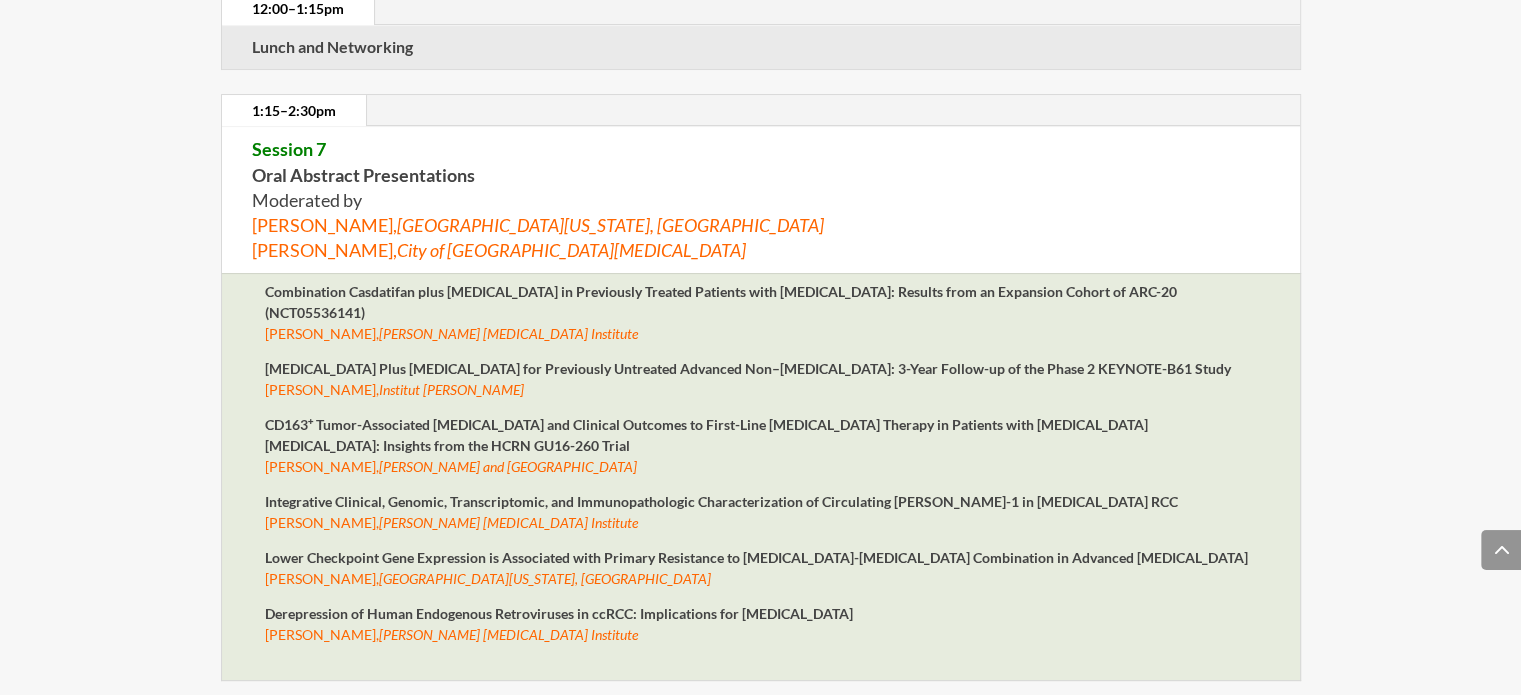 click on "Pembrolizumab Plus Lenvatinib for Previously Untreated Advanced Non–Clear Cell Renal Cell Carcinoma: 3-Year Follow-up of the Phase 2 KEYNOTE-B61 Study Laurence Albiges,  Institut   Gustave Roussy" at bounding box center (761, 386) 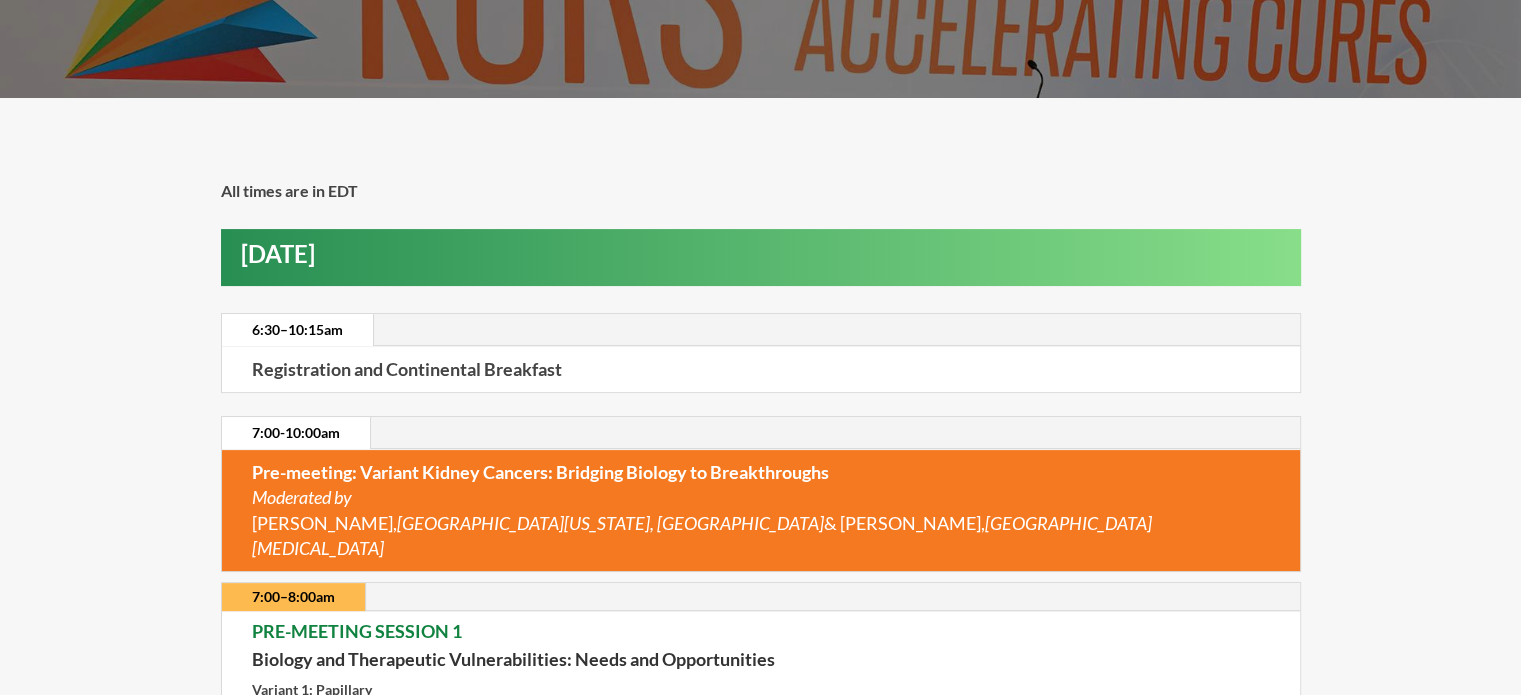 scroll, scrollTop: 402, scrollLeft: 0, axis: vertical 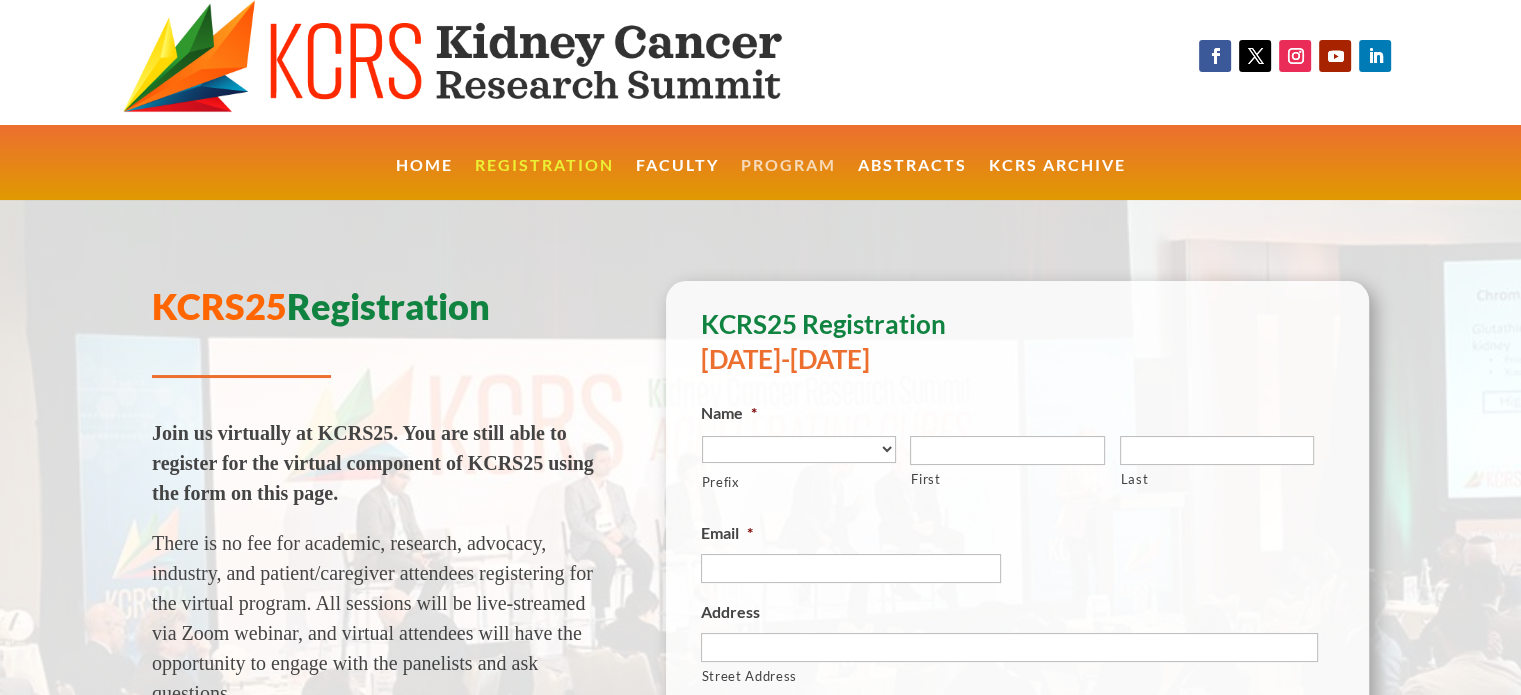click on "Program" at bounding box center [788, 179] 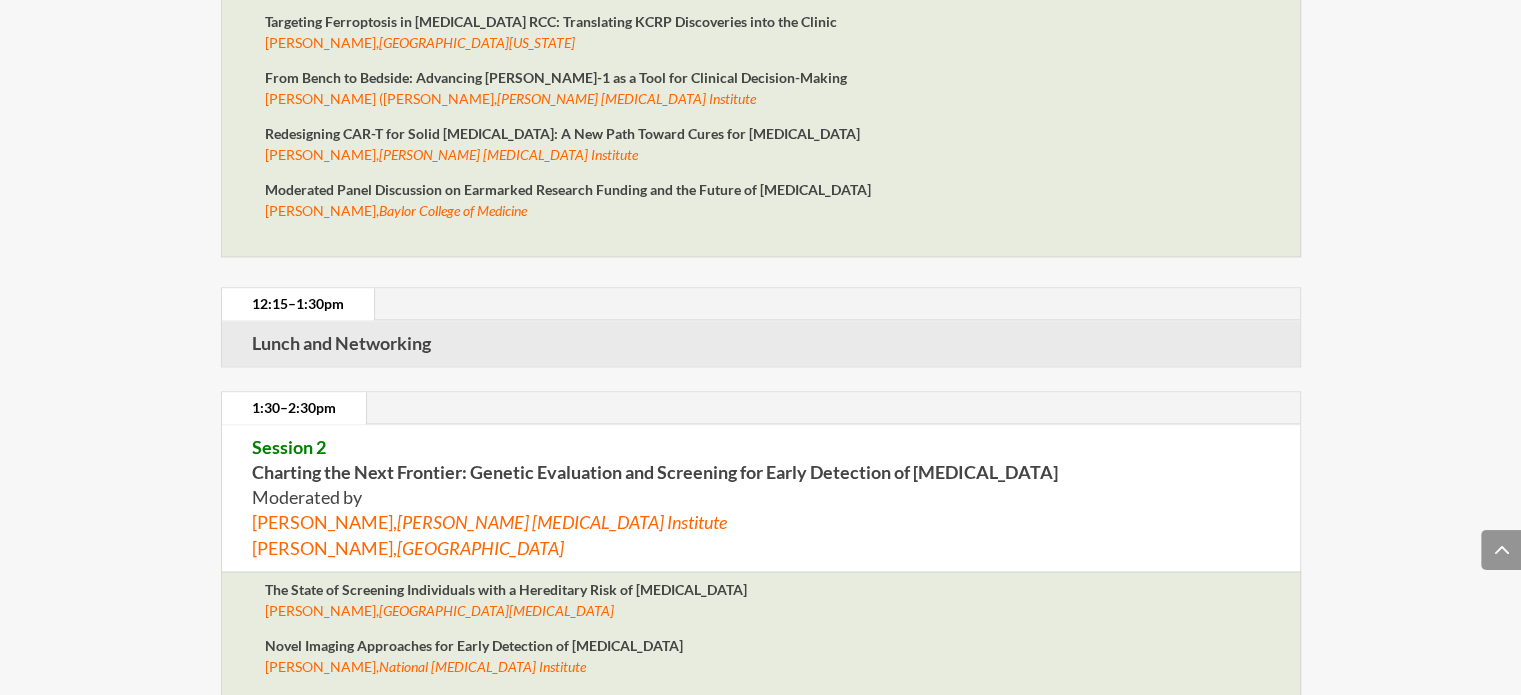 scroll, scrollTop: 2582, scrollLeft: 0, axis: vertical 